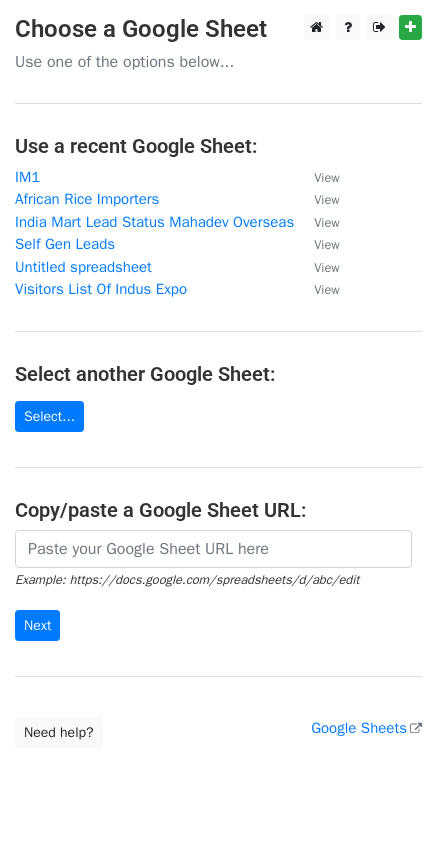 scroll, scrollTop: 0, scrollLeft: 0, axis: both 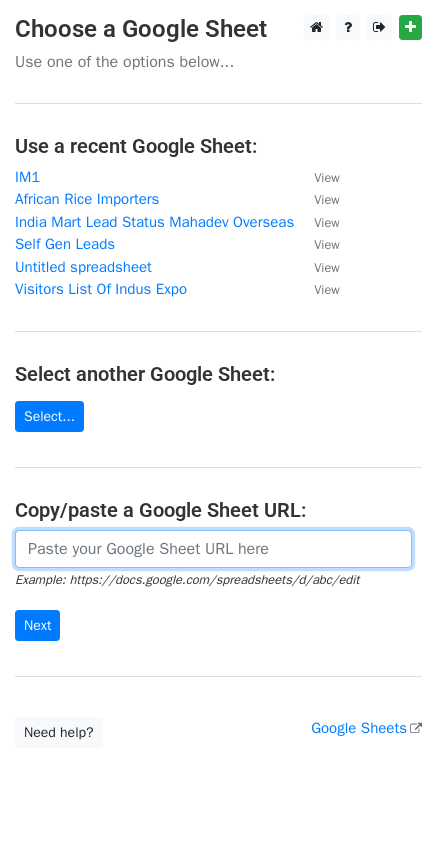 click at bounding box center [213, 549] 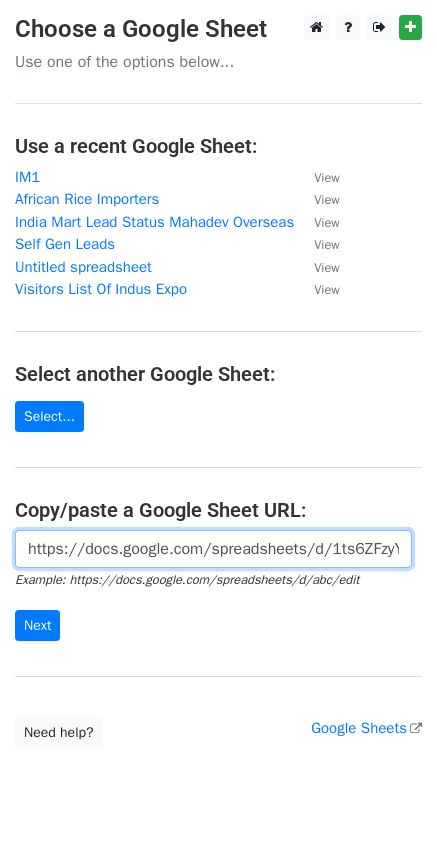 scroll, scrollTop: 0, scrollLeft: 552, axis: horizontal 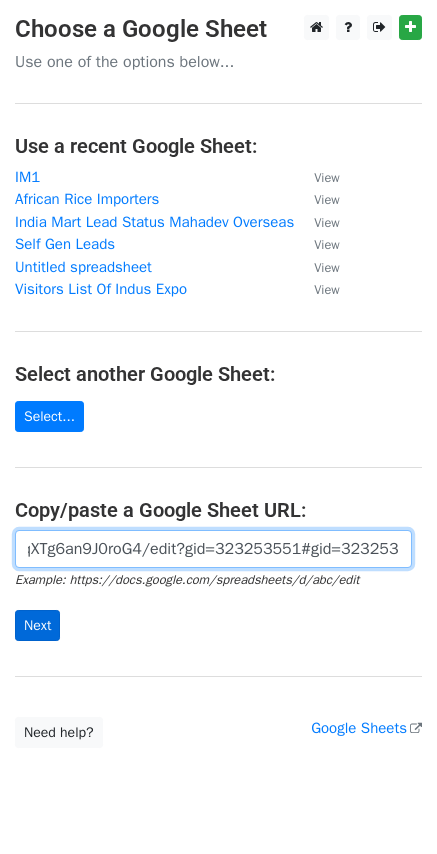type on "https://docs.google.com/spreadsheets/d/1ts6ZFzyYjZJAJfK6BJDuLj8NZY6a1qXTg6an9J0roG4/edit?gid=323253551#gid=323253551" 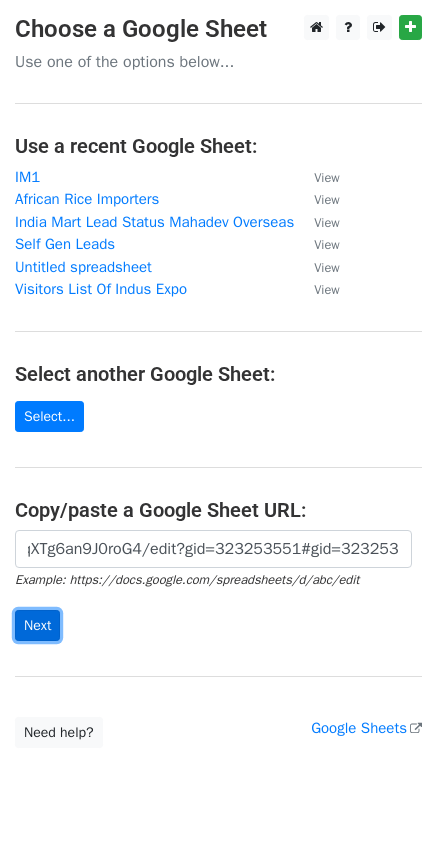 click on "Next" at bounding box center (37, 625) 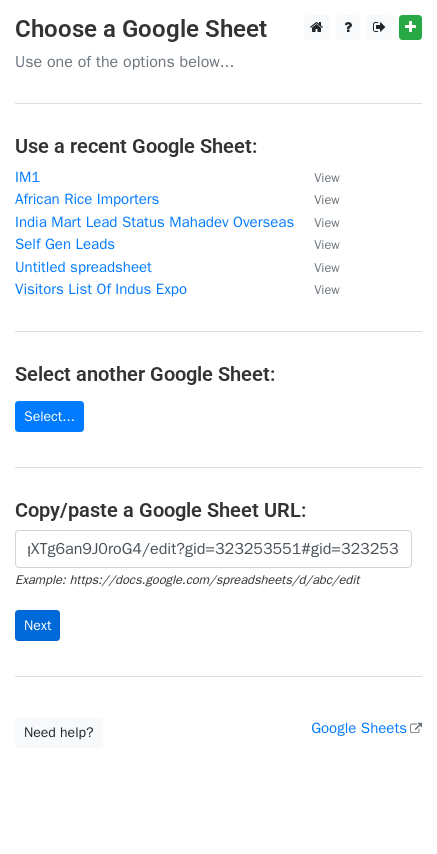 scroll, scrollTop: 0, scrollLeft: 0, axis: both 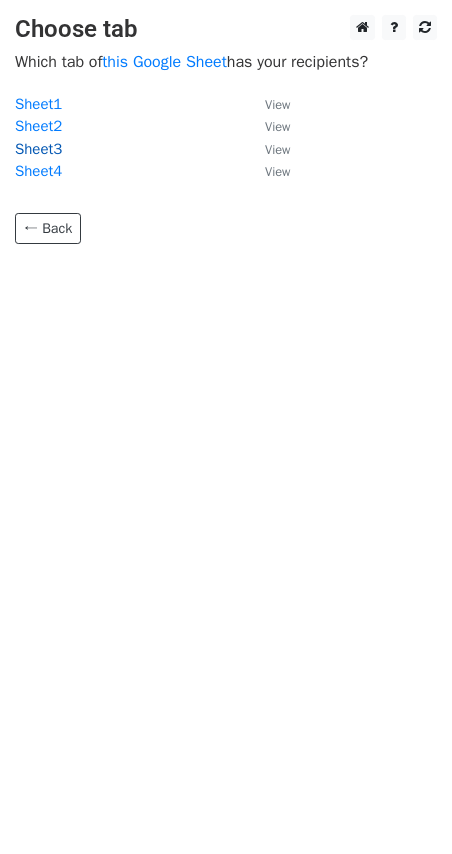 click on "Sheet3" at bounding box center [38, 149] 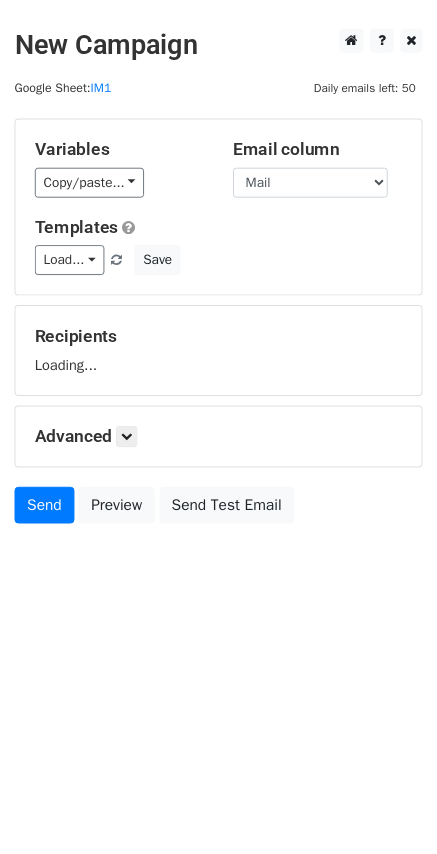 scroll, scrollTop: 0, scrollLeft: 0, axis: both 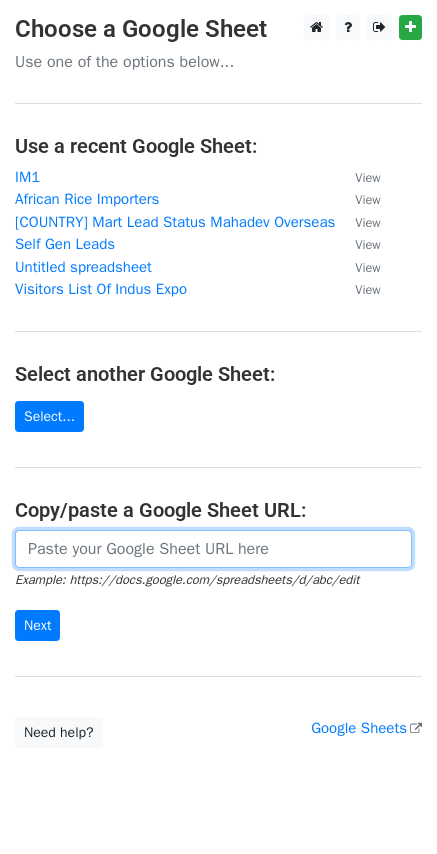 click at bounding box center [213, 549] 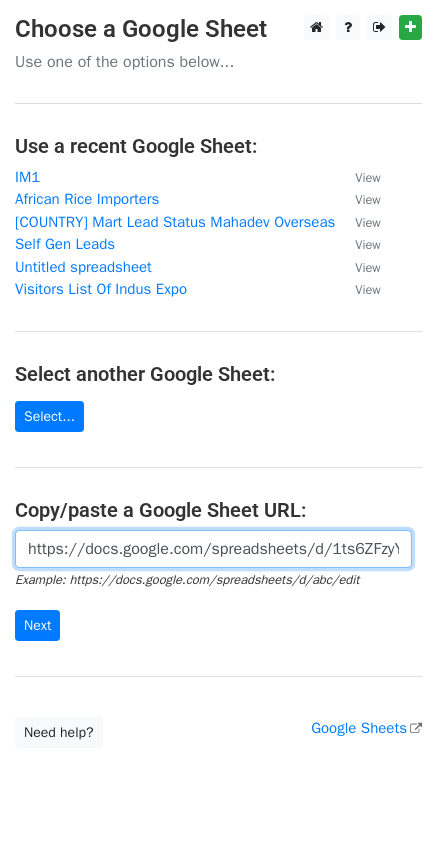 scroll, scrollTop: 0, scrollLeft: 552, axis: horizontal 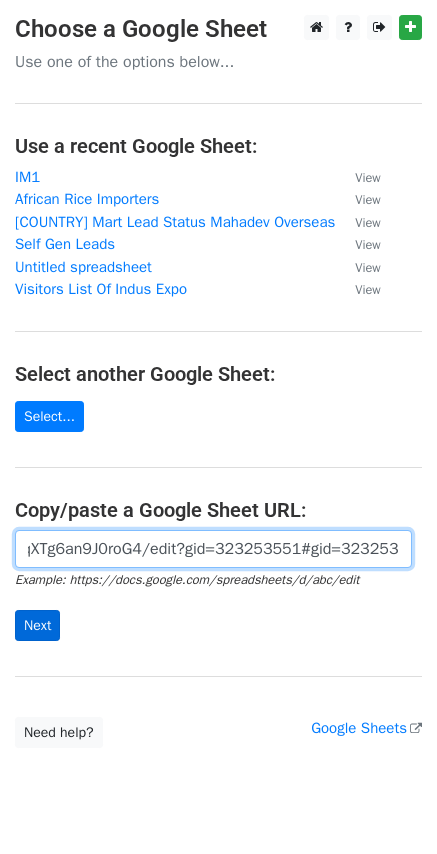 type on "https://docs.google.com/spreadsheets/d/1ts6ZFzyYjZJAJfK6BJDuLj8NZY6a1qXTg6an9J0roG4/edit?gid=323253551#gid=323253551" 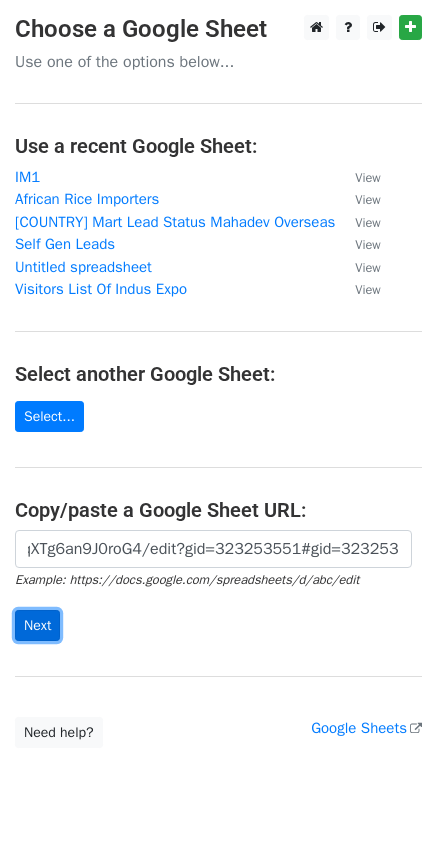 click on "Next" at bounding box center (37, 625) 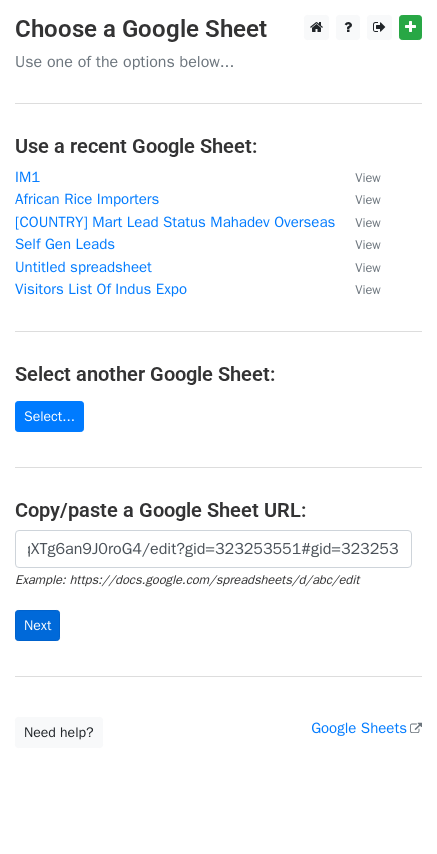 scroll, scrollTop: 0, scrollLeft: 0, axis: both 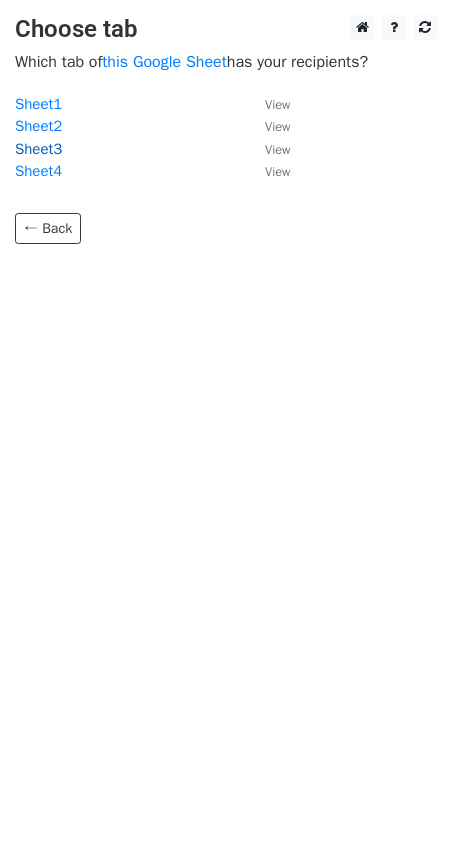 click on "Sheet3" at bounding box center (38, 149) 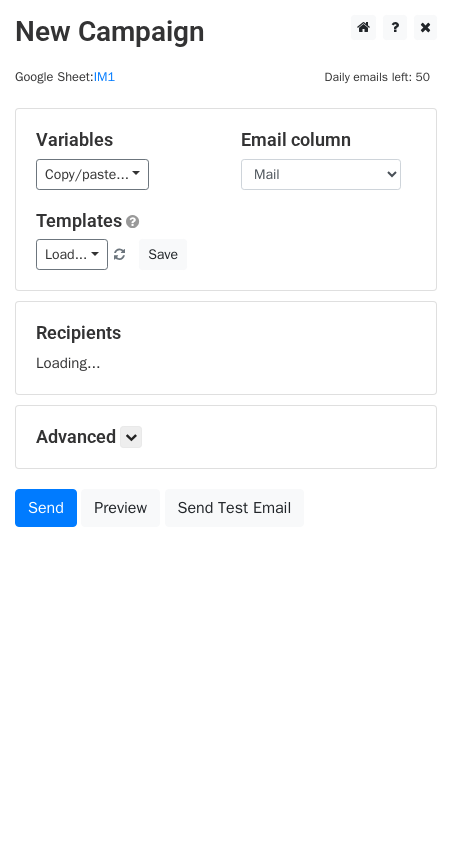scroll, scrollTop: 0, scrollLeft: 0, axis: both 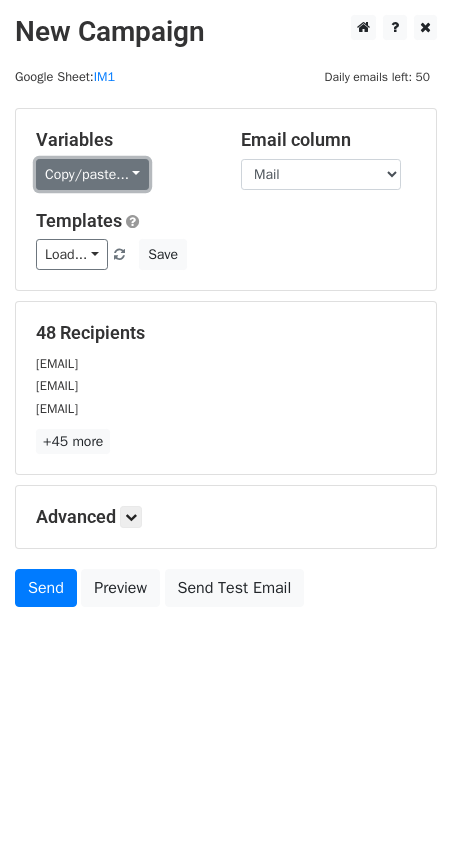 click on "Copy/paste..." at bounding box center (92, 174) 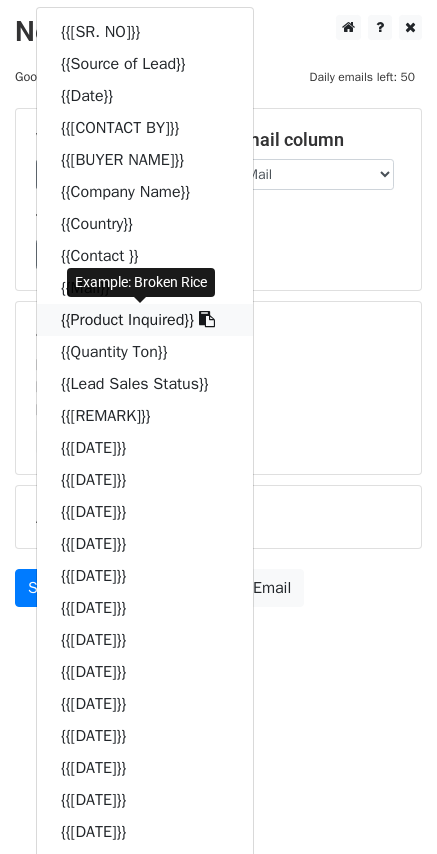 click on "{{Product Inquired}}" at bounding box center (145, 320) 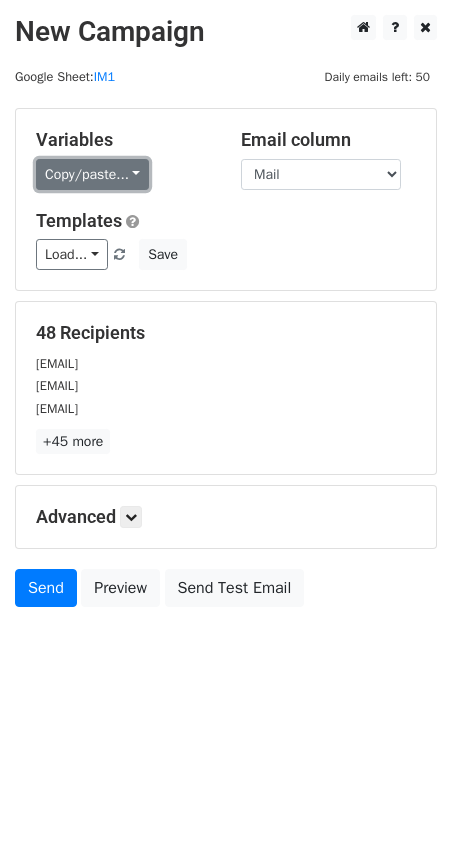 click on "Copy/paste..." at bounding box center (92, 174) 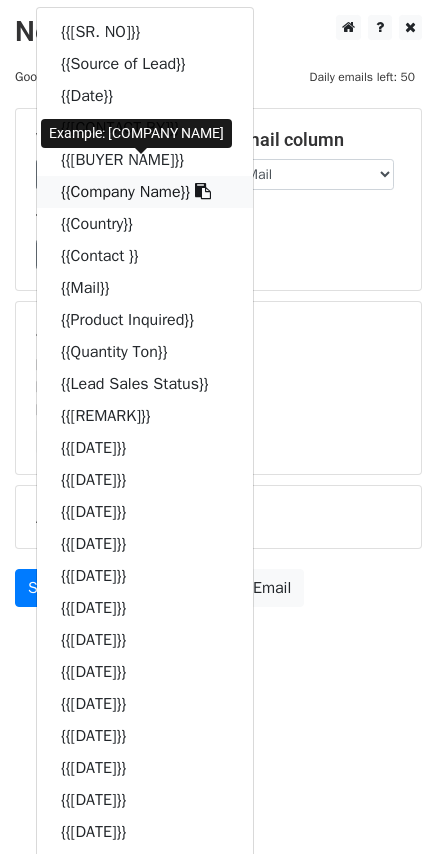 click on "{{Company Name}}" at bounding box center (145, 192) 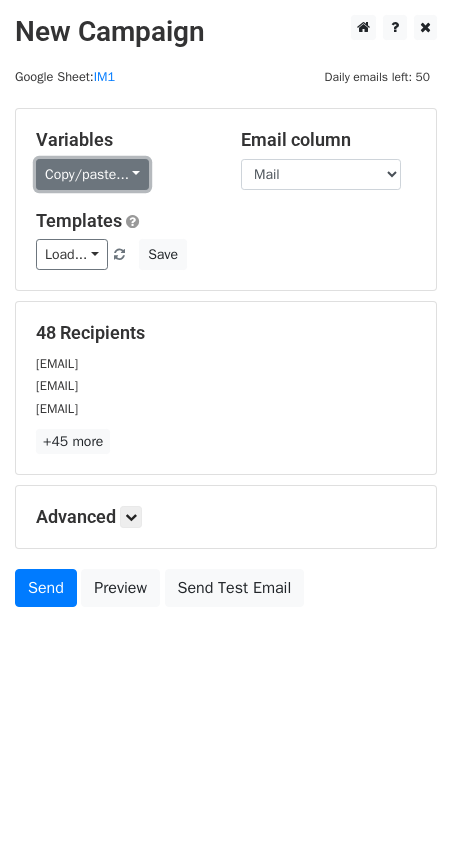 click on "Copy/paste..." at bounding box center (92, 174) 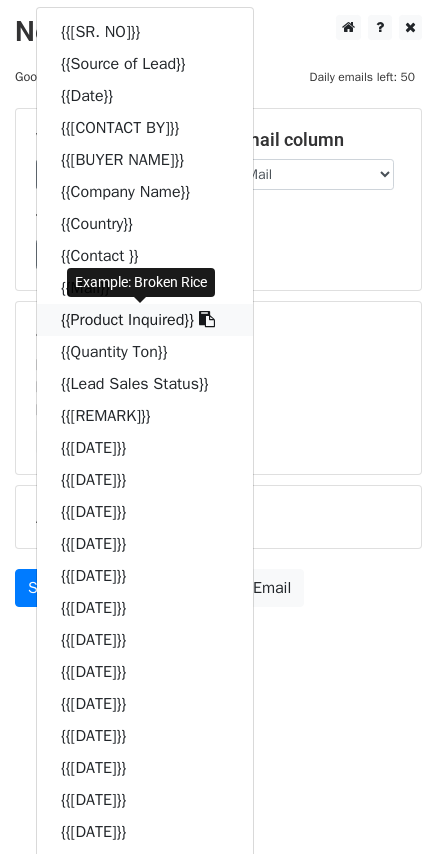 click on "{{Product Inquired}}" at bounding box center [145, 320] 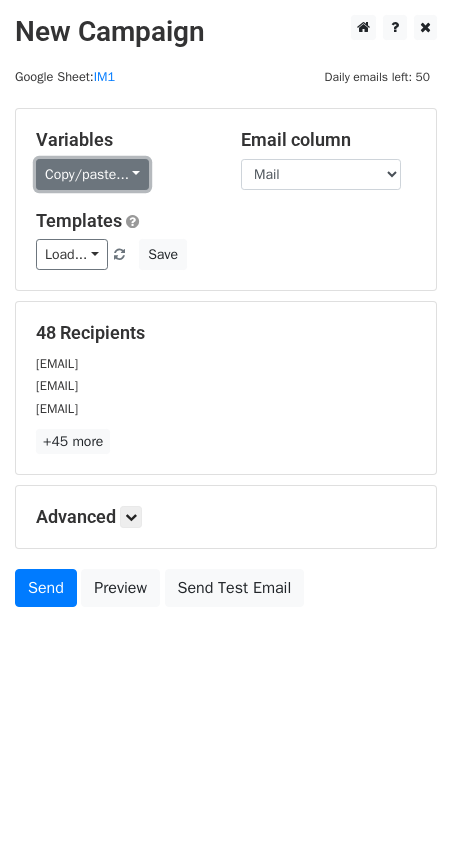 click on "Copy/paste..." at bounding box center [92, 174] 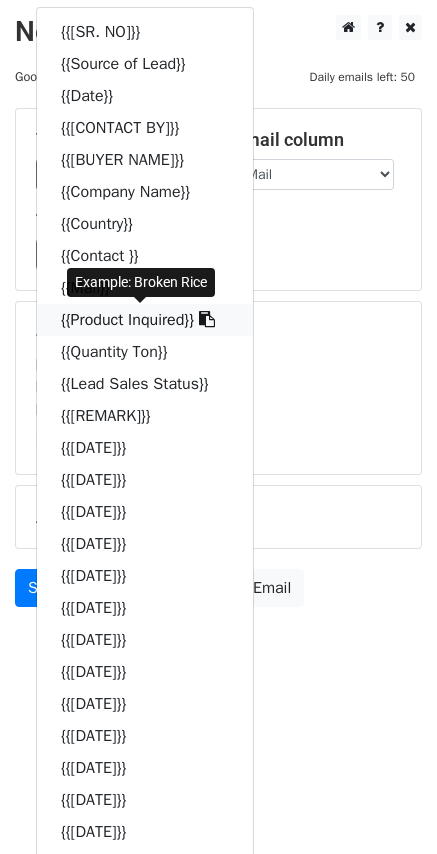click on "{{Product Inquired}}" at bounding box center (145, 320) 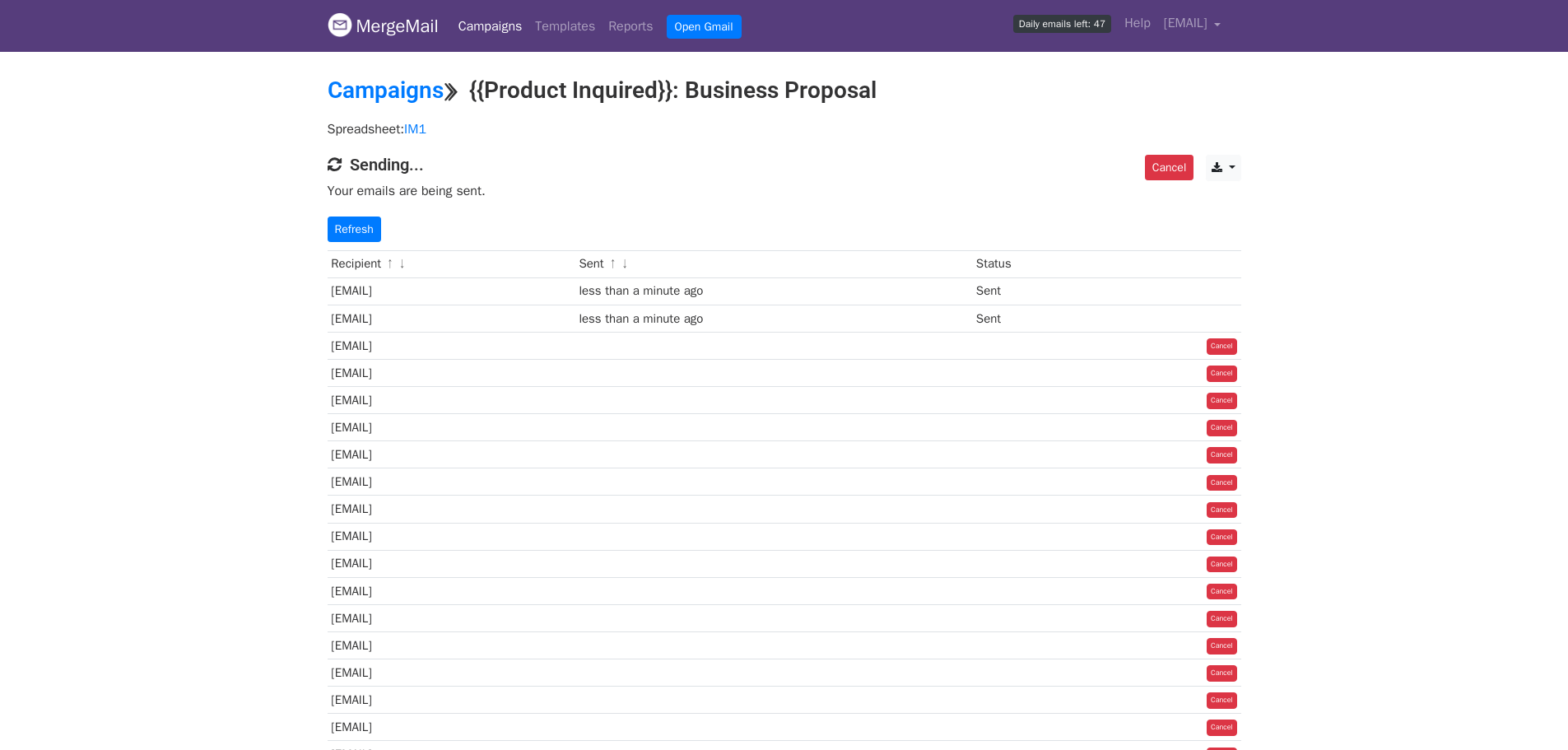 scroll, scrollTop: 0, scrollLeft: 0, axis: both 